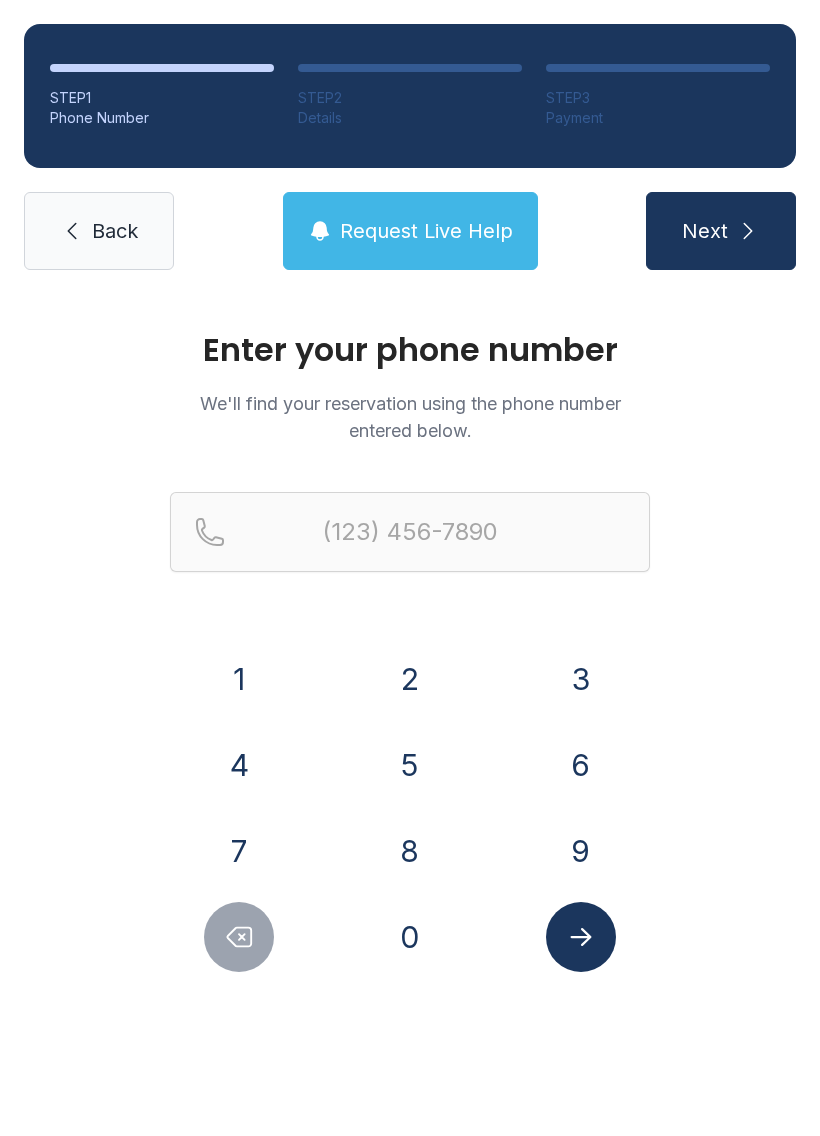 scroll, scrollTop: 0, scrollLeft: 0, axis: both 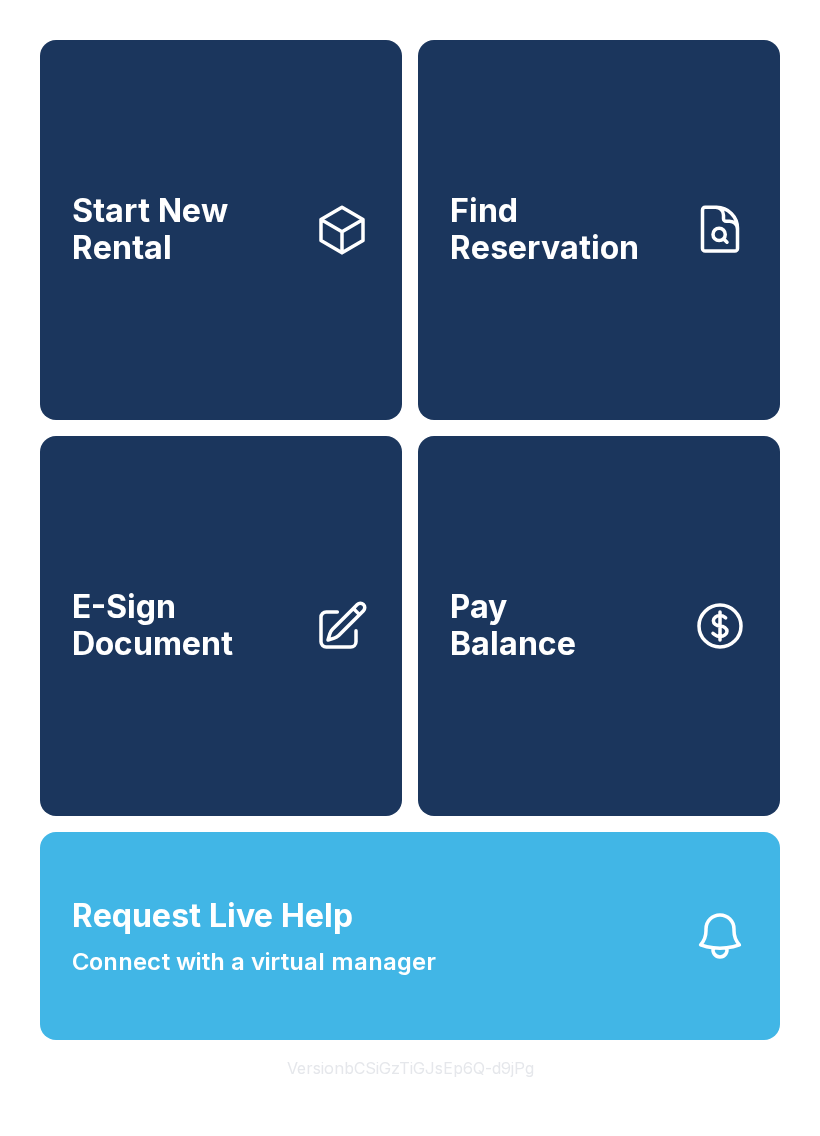 click on "Find Reservation" at bounding box center [599, 230] 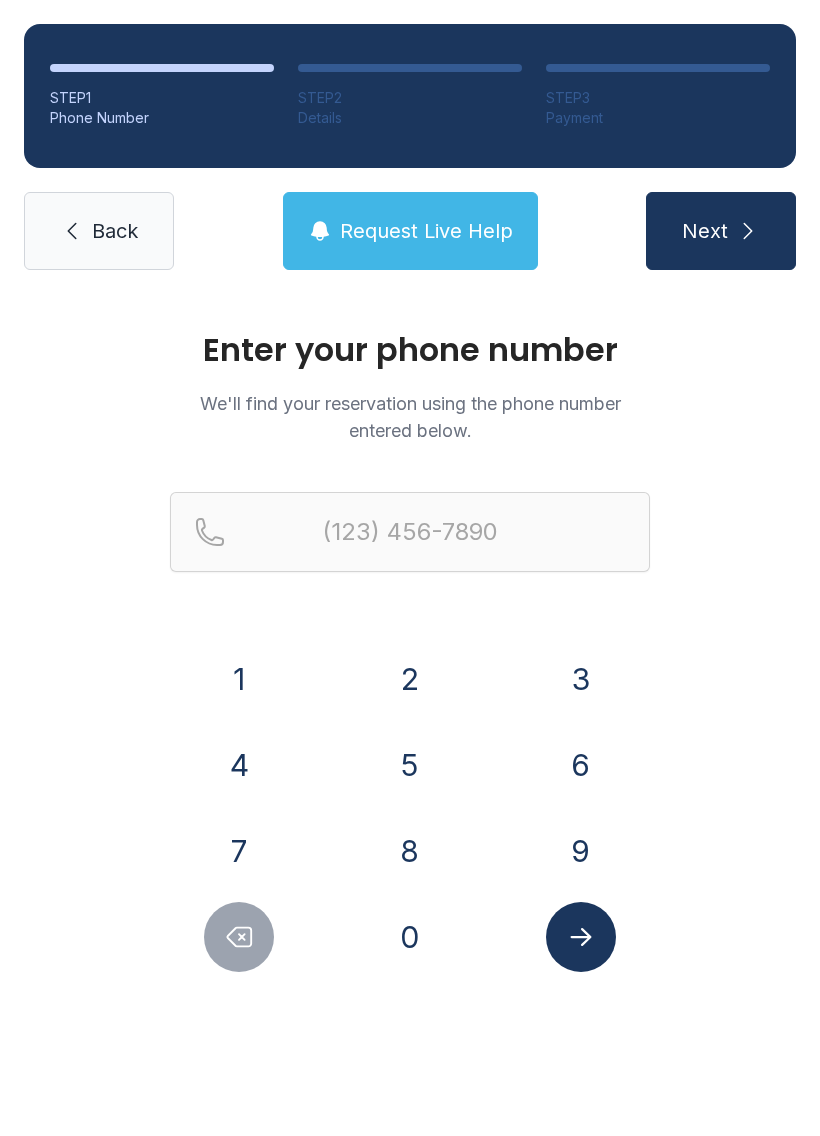 click on "7" at bounding box center (239, 679) 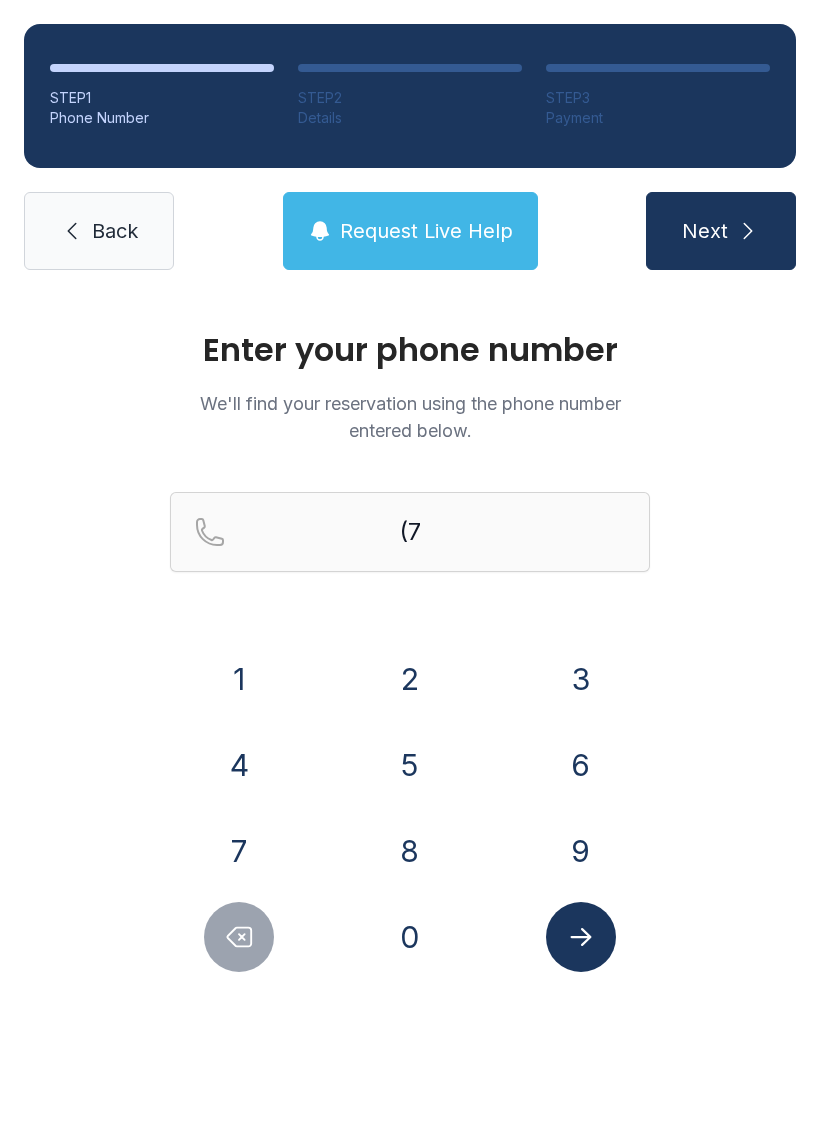 click on "7" at bounding box center (239, 679) 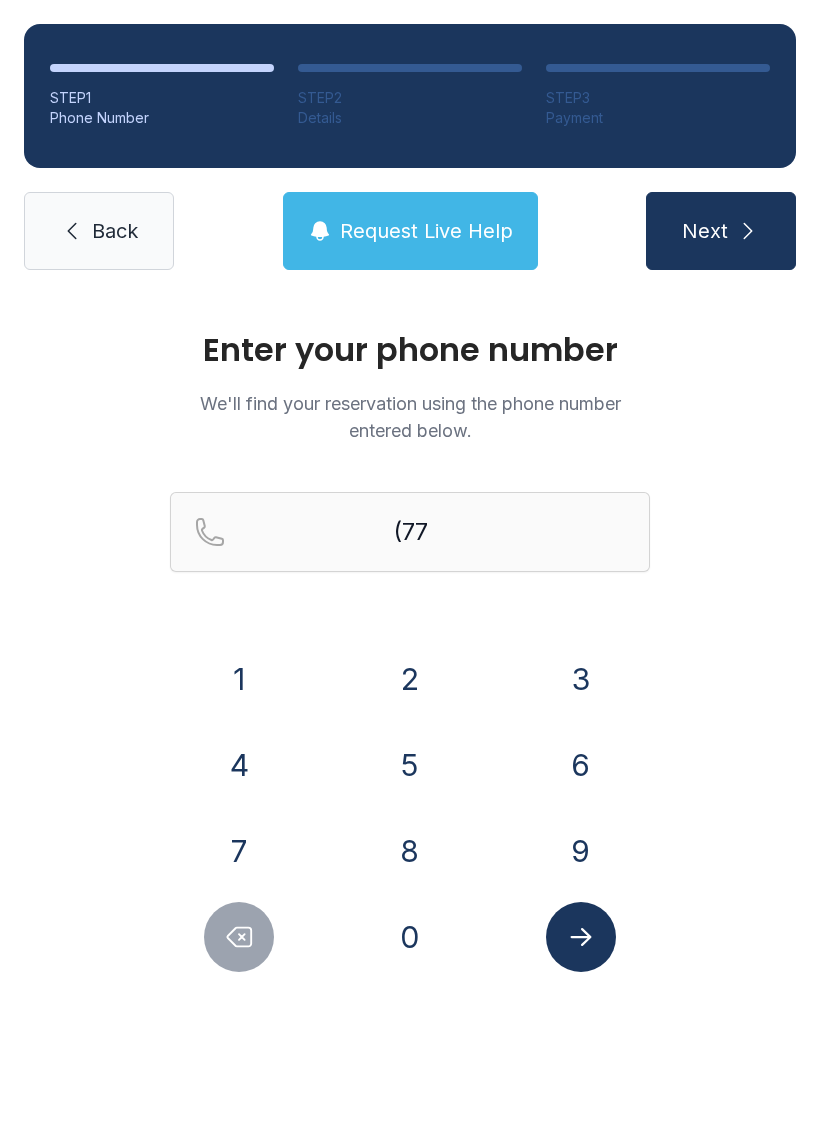 click on "0" at bounding box center (239, 679) 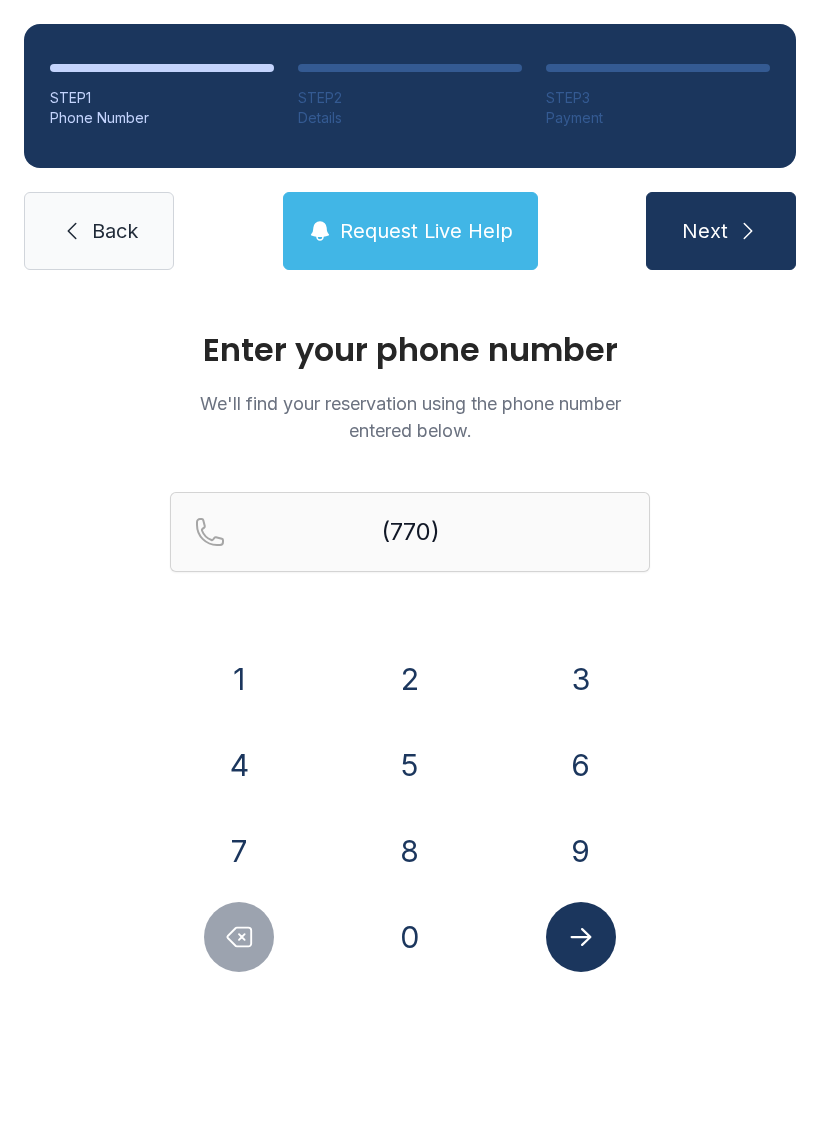 click on "8" at bounding box center (239, 679) 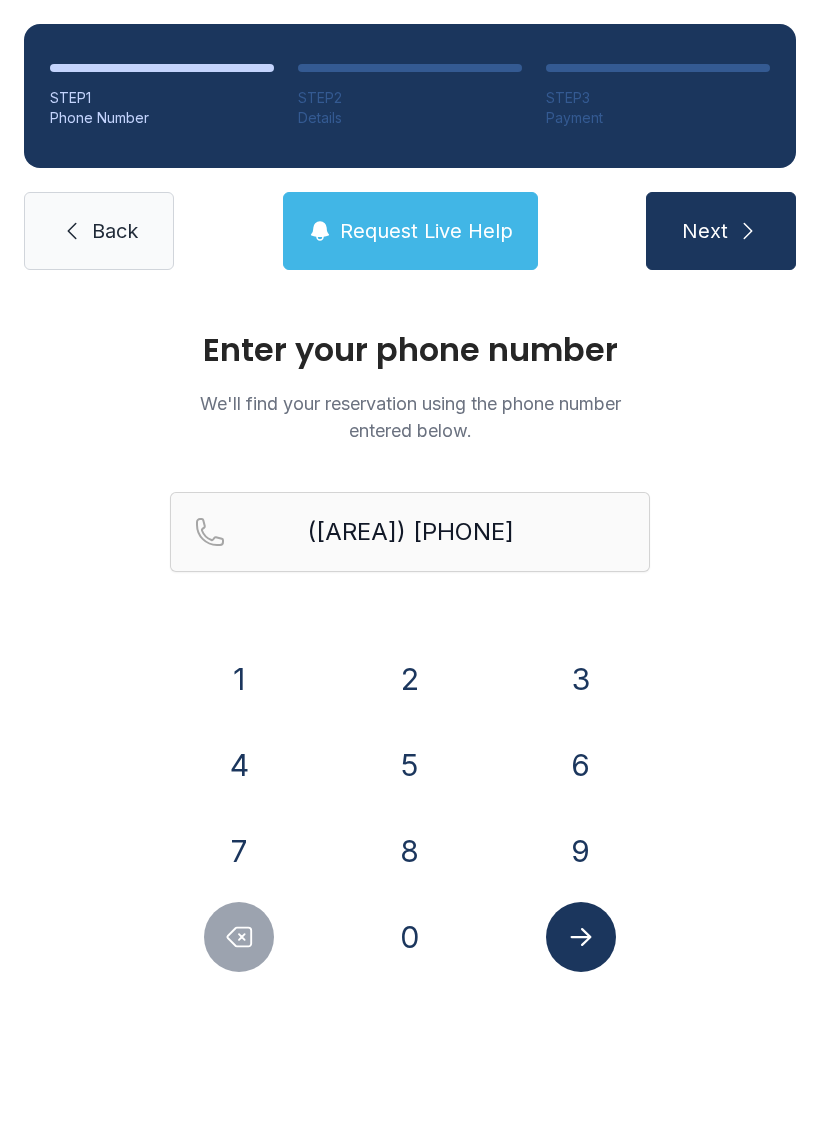 click on "7" at bounding box center (239, 679) 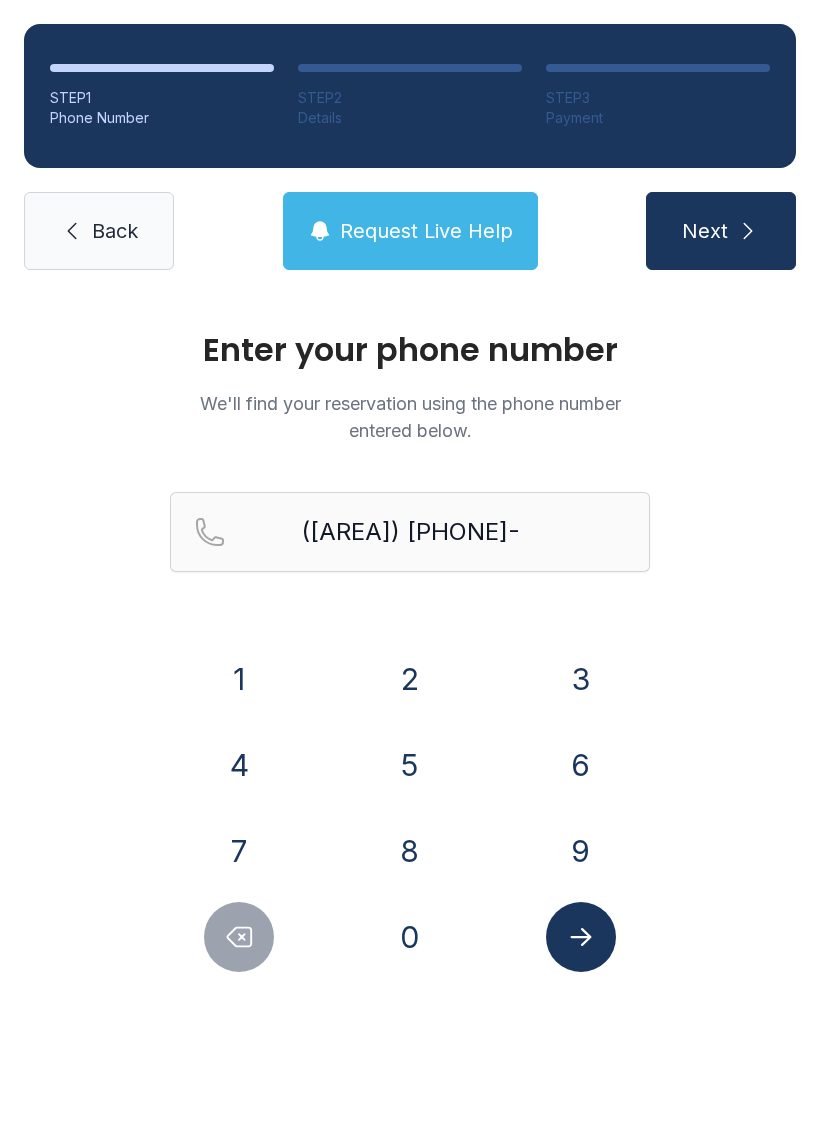 click on "9" at bounding box center (239, 679) 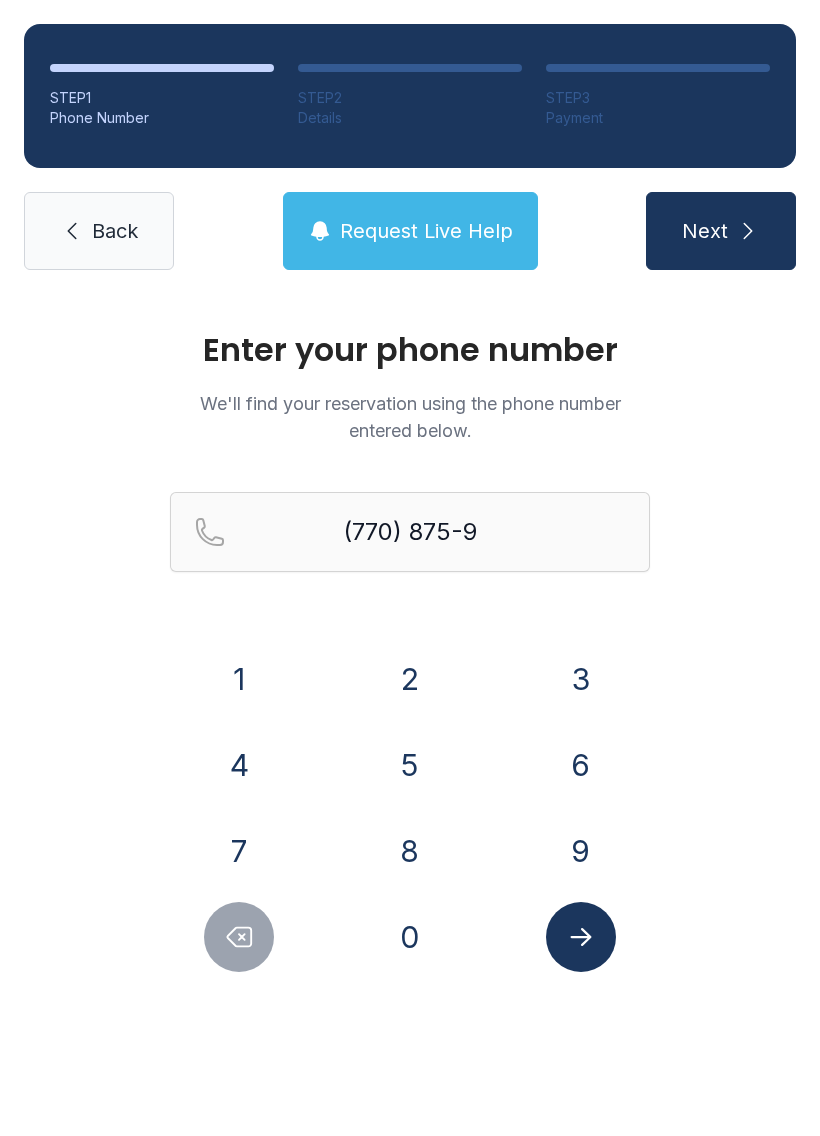 click on "5" at bounding box center (239, 679) 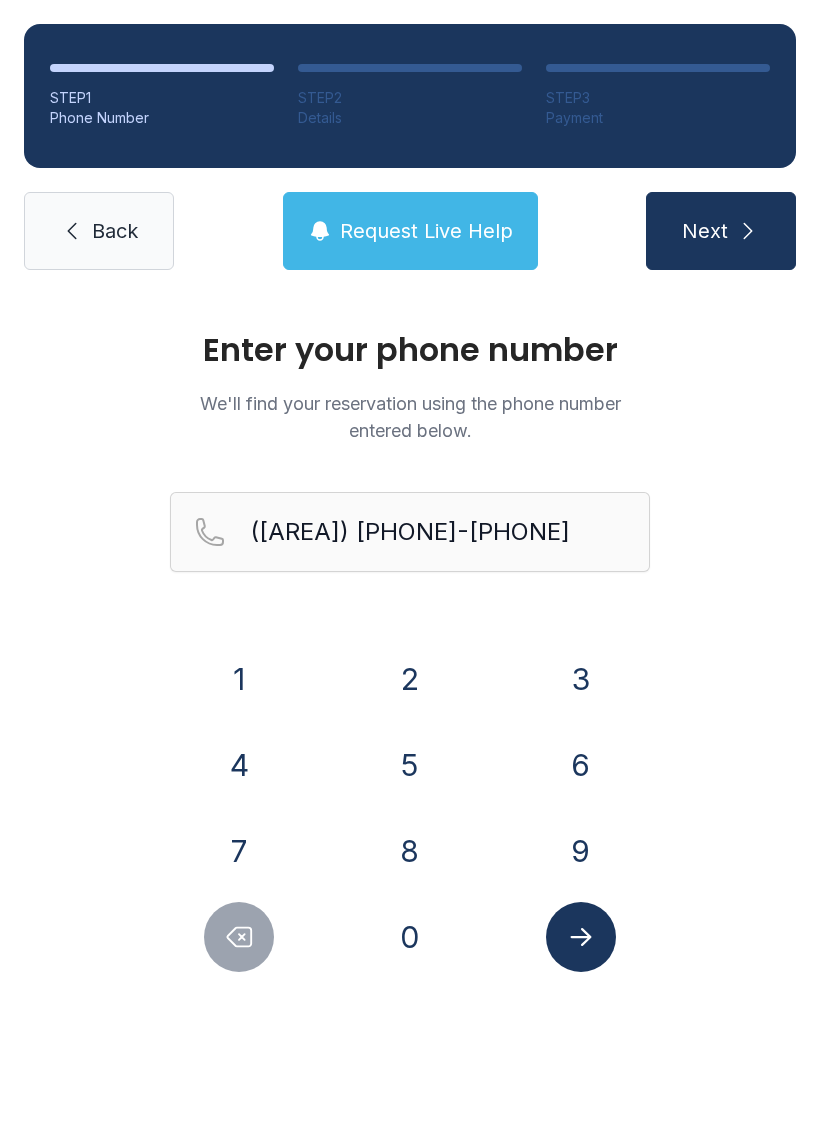 click on "8" at bounding box center (239, 679) 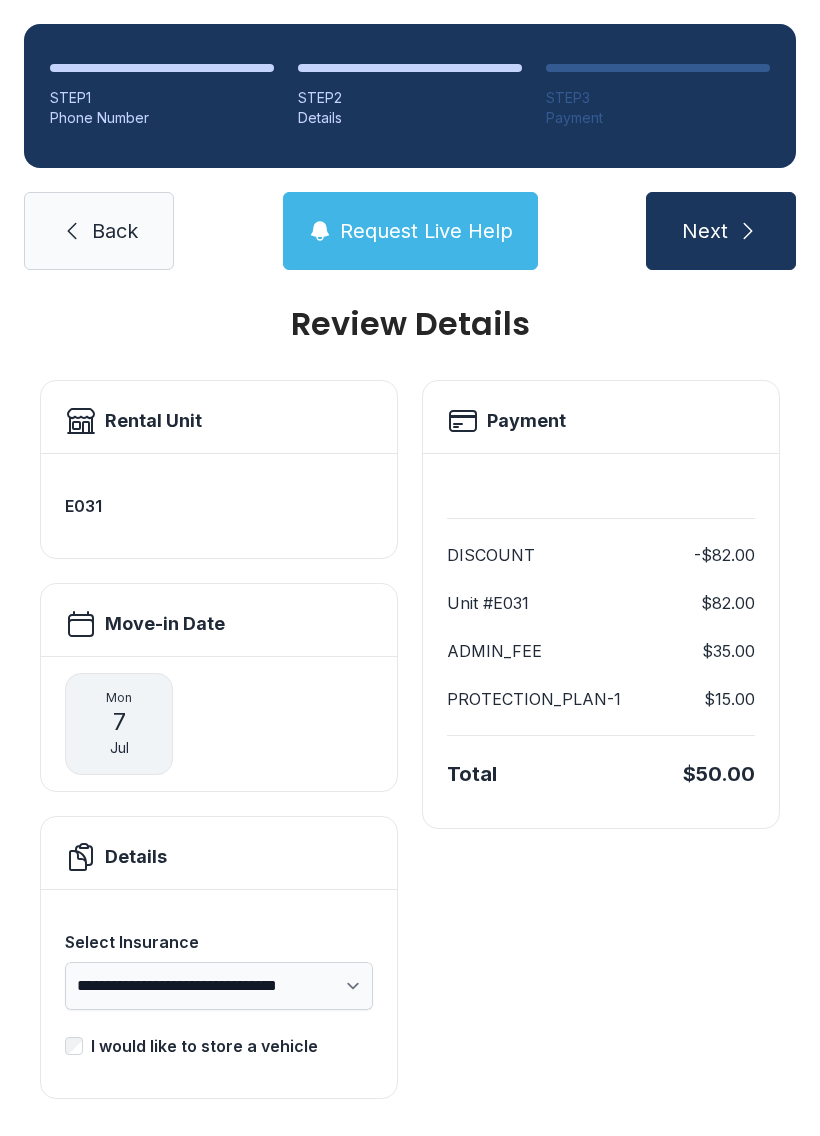 scroll, scrollTop: 25, scrollLeft: 0, axis: vertical 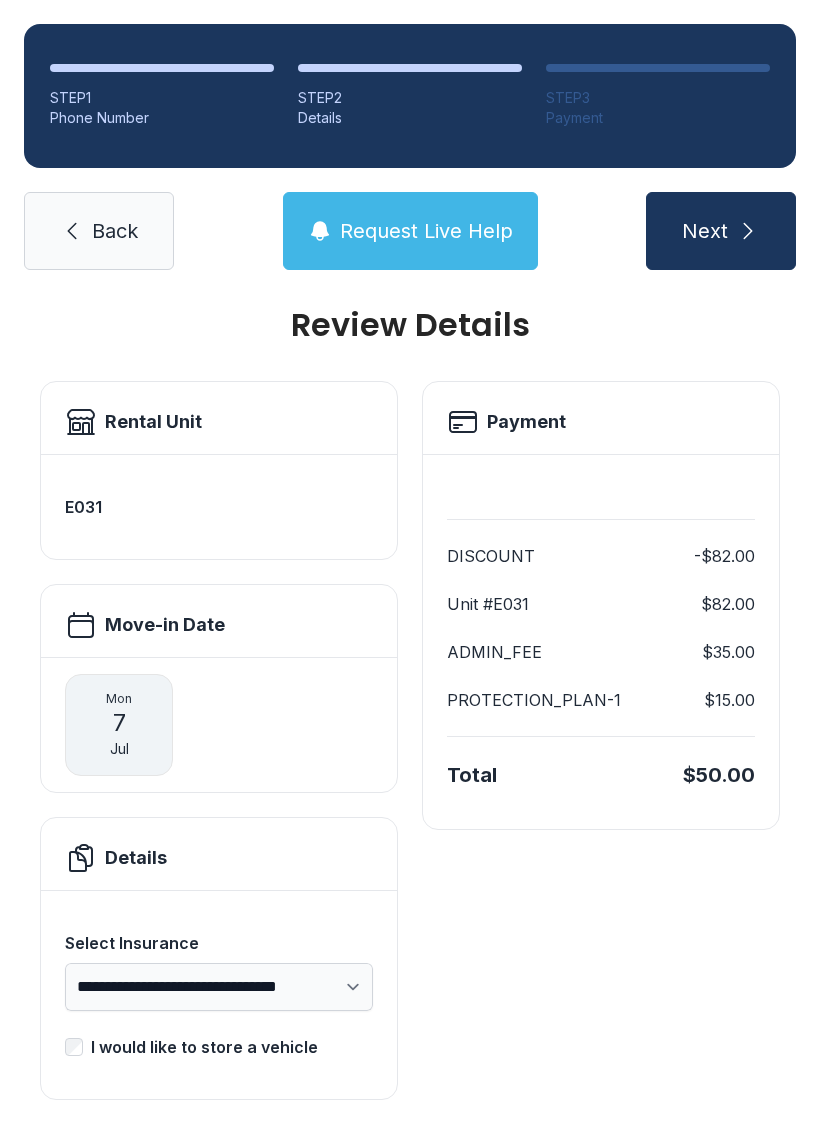 click on "Next" at bounding box center (721, 231) 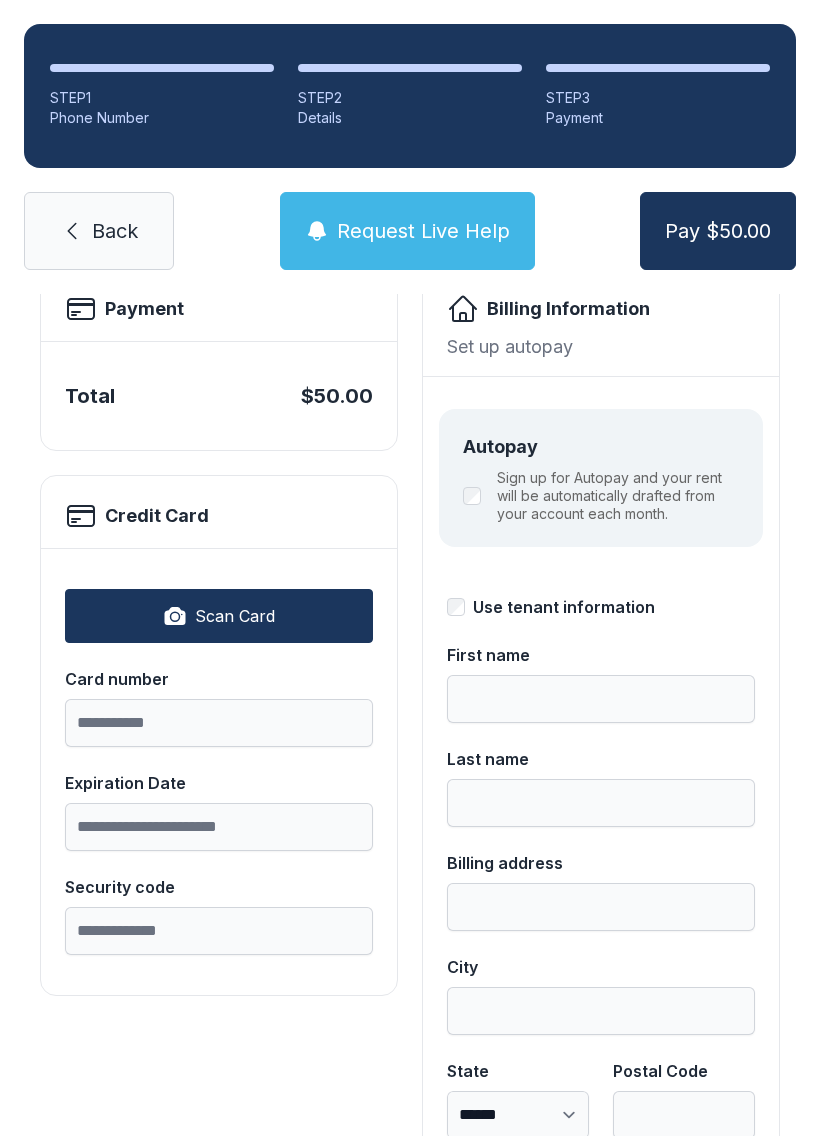 scroll, scrollTop: 148, scrollLeft: 0, axis: vertical 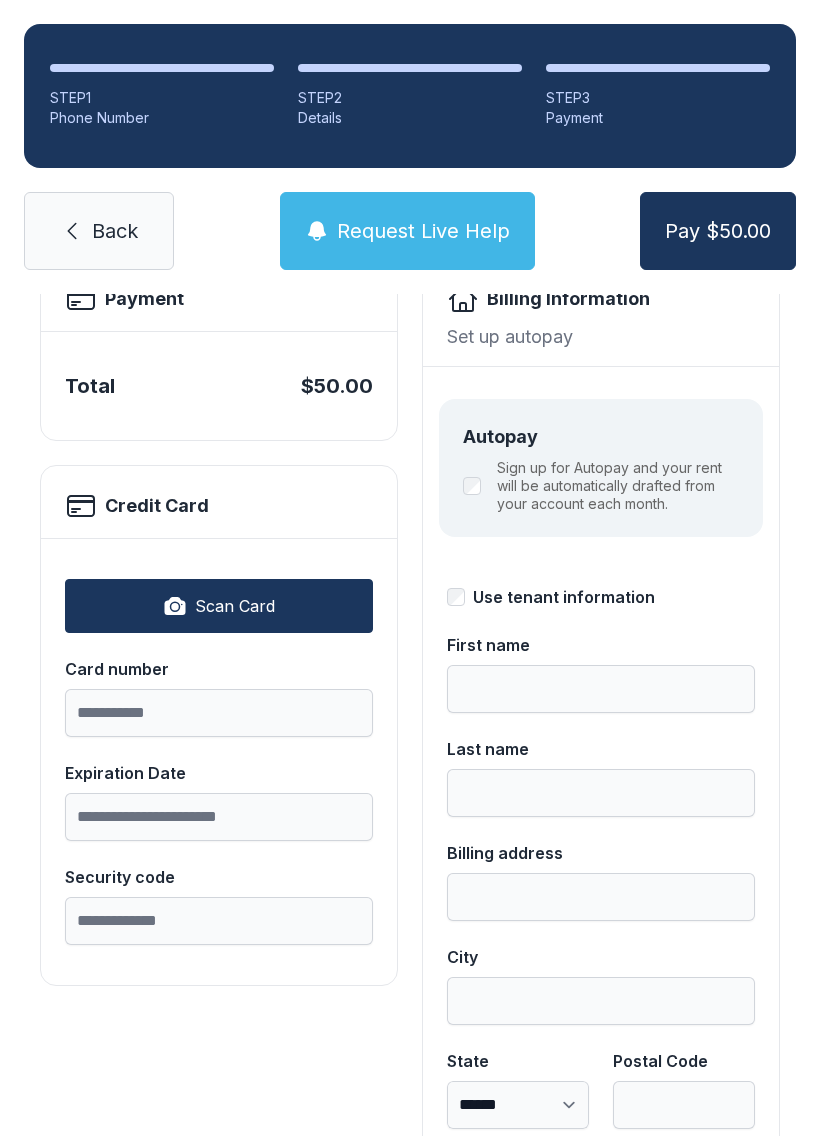 click on "**********" at bounding box center (219, 385) 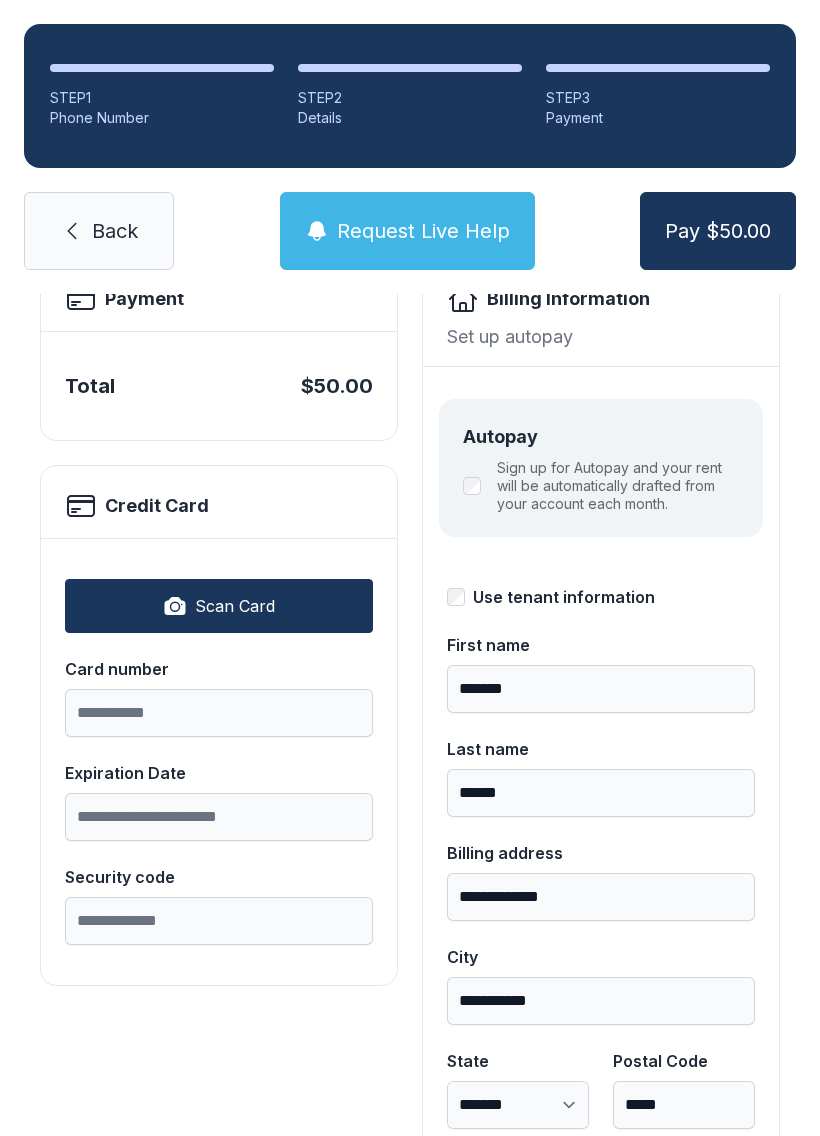 click on "Scan Card" at bounding box center [235, 606] 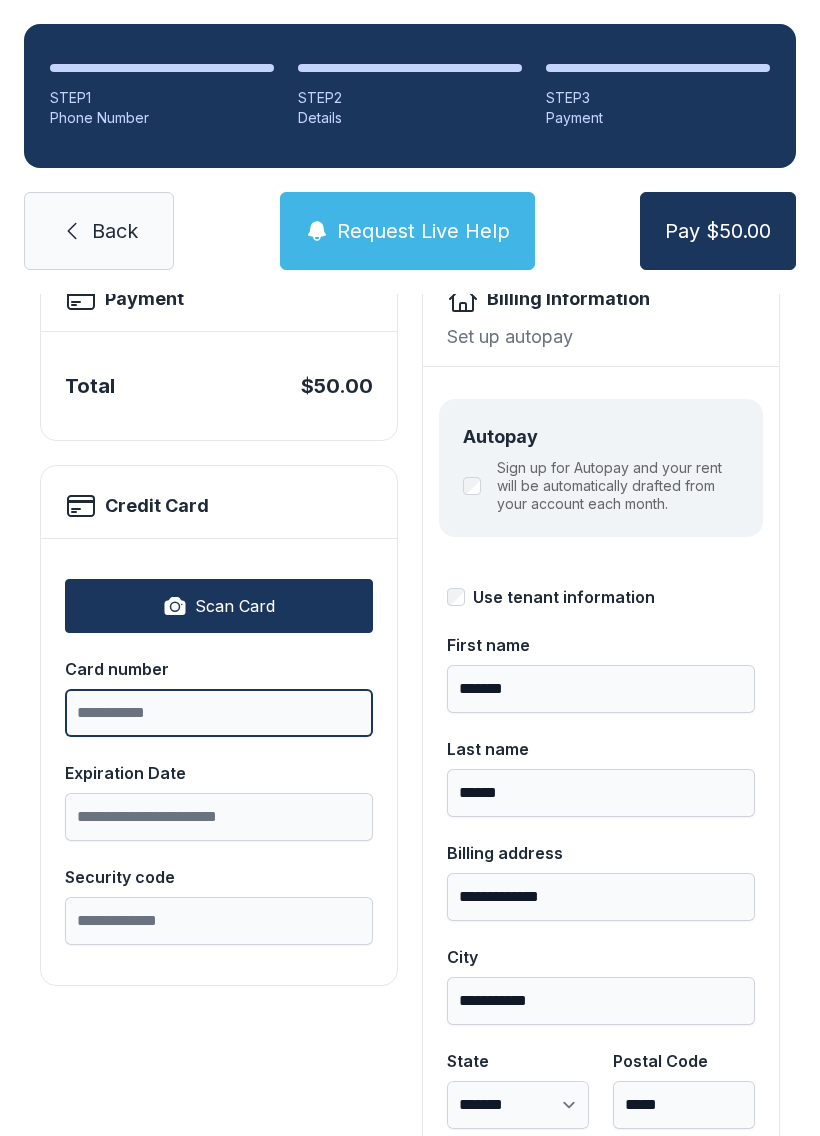 click on "Card number" at bounding box center [219, 713] 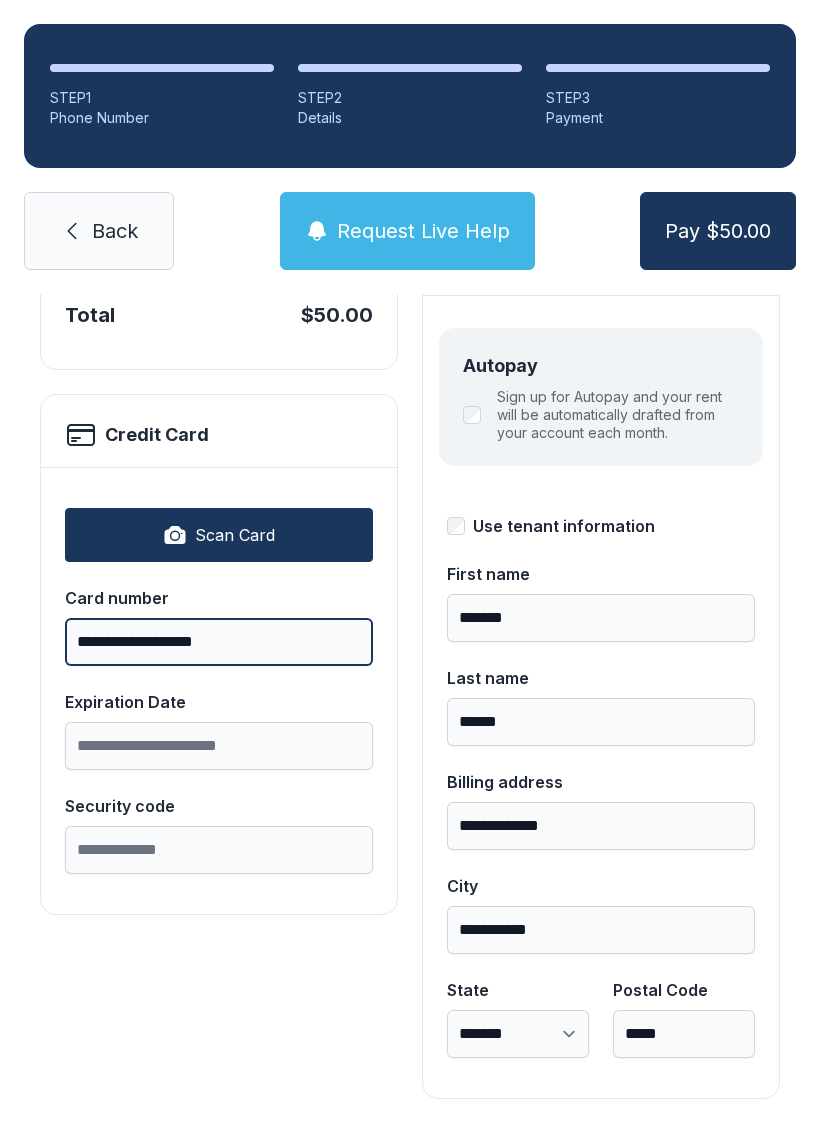 scroll, scrollTop: 218, scrollLeft: 0, axis: vertical 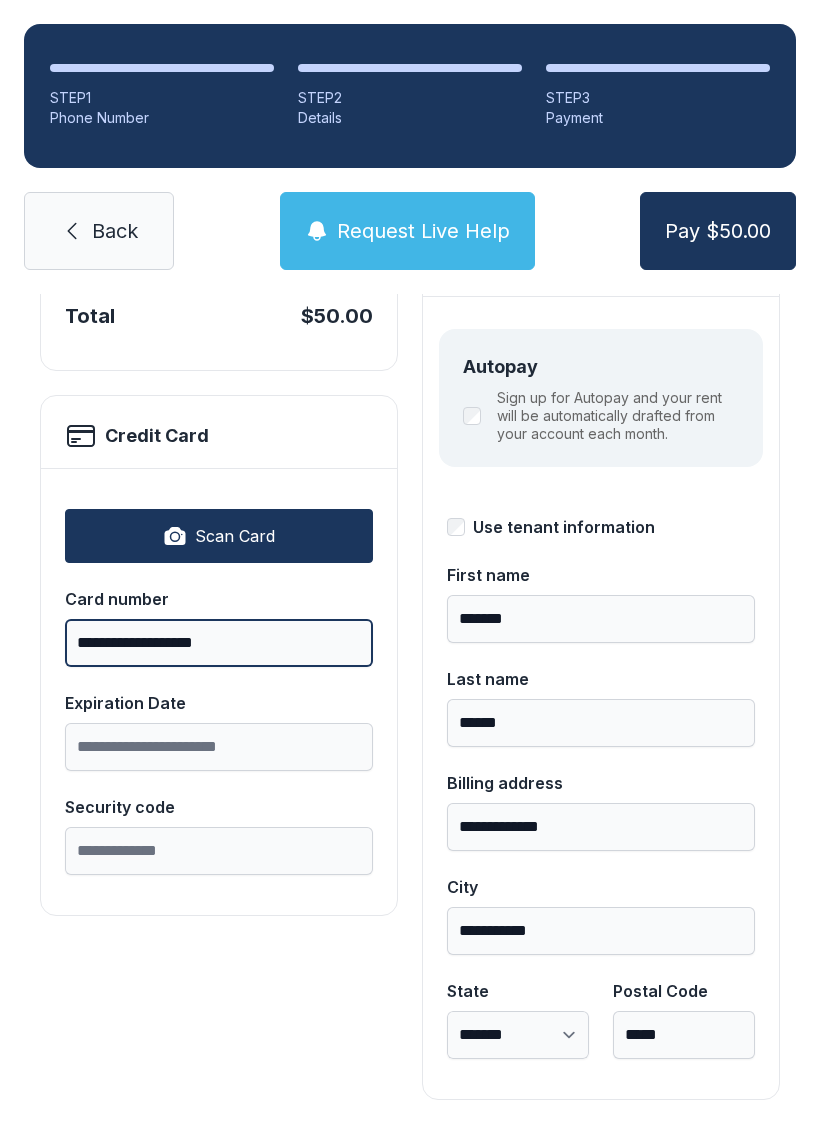 type on "**********" 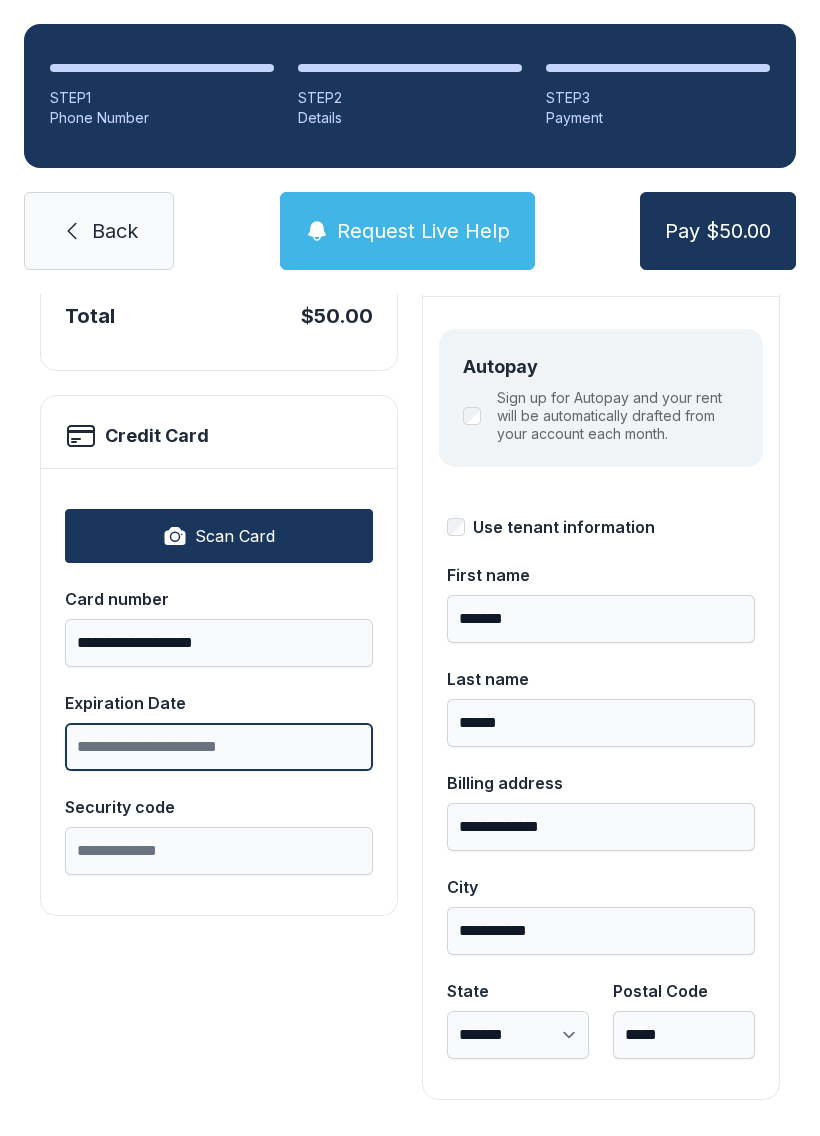 click on "Expiration Date" at bounding box center (219, 747) 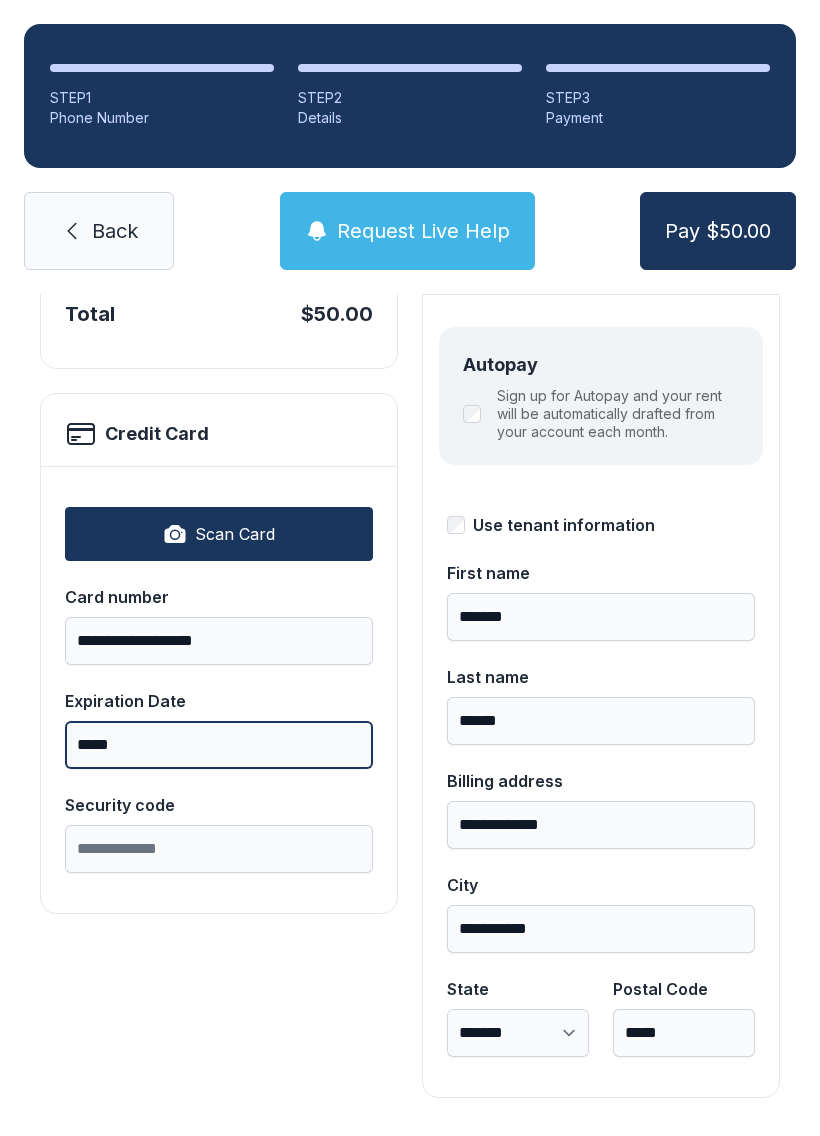 scroll, scrollTop: 218, scrollLeft: 0, axis: vertical 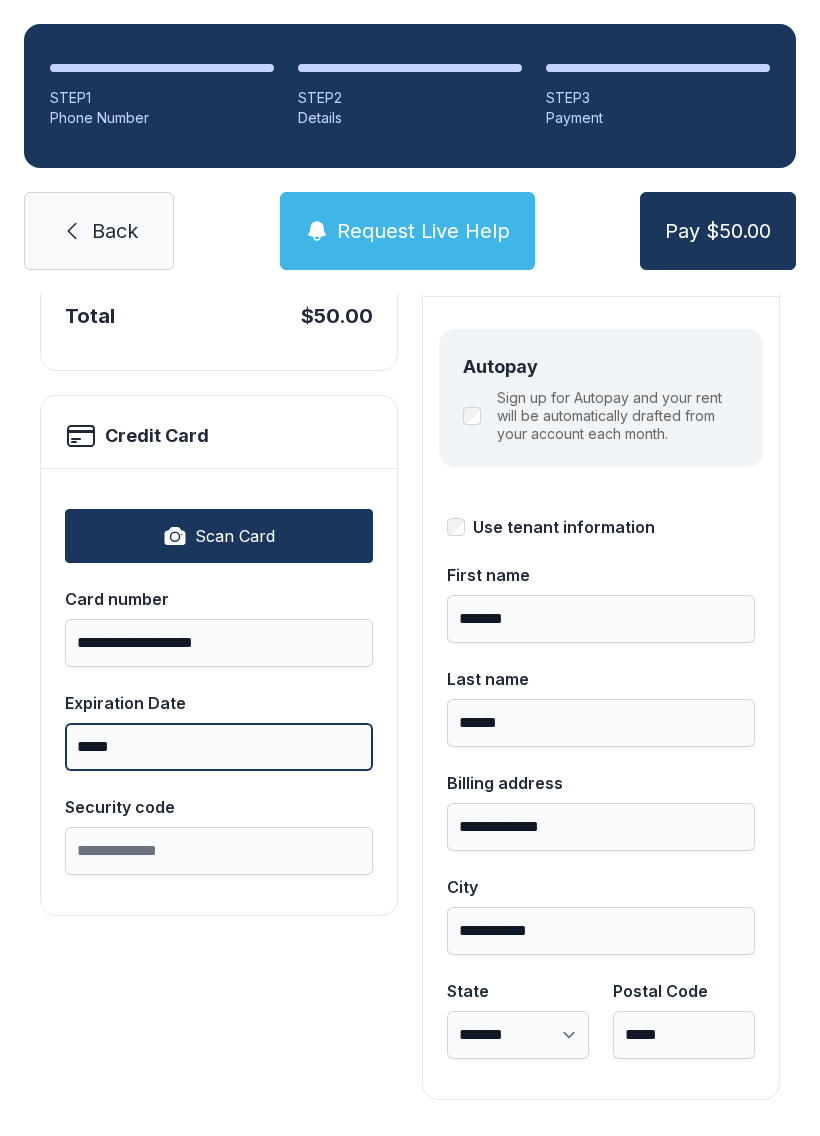 type on "*****" 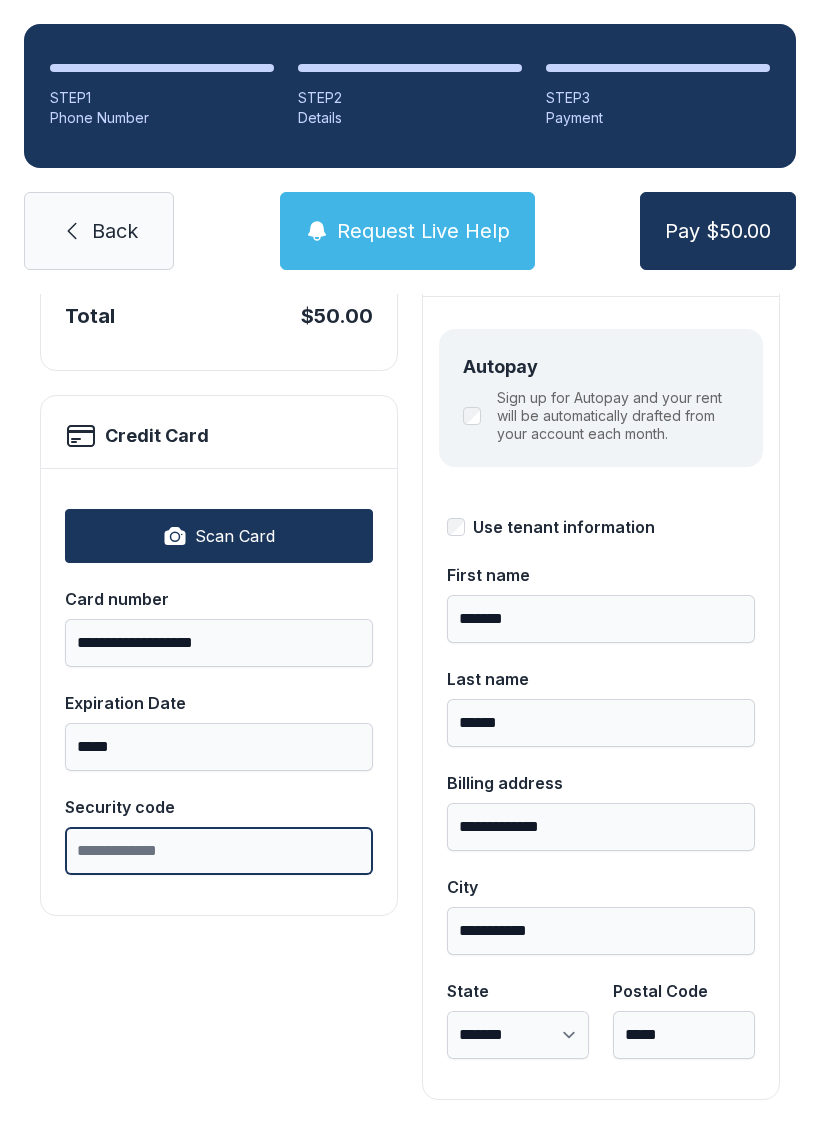 click on "Security code" at bounding box center (219, 851) 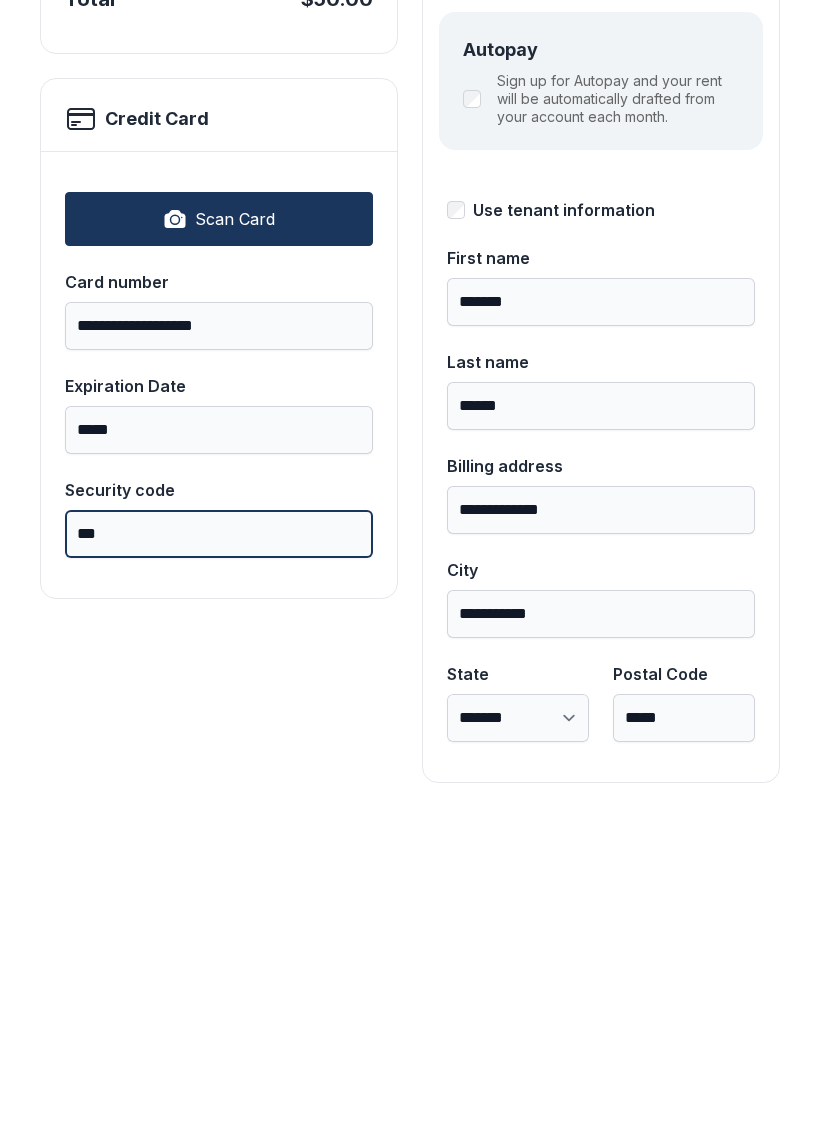 type on "***" 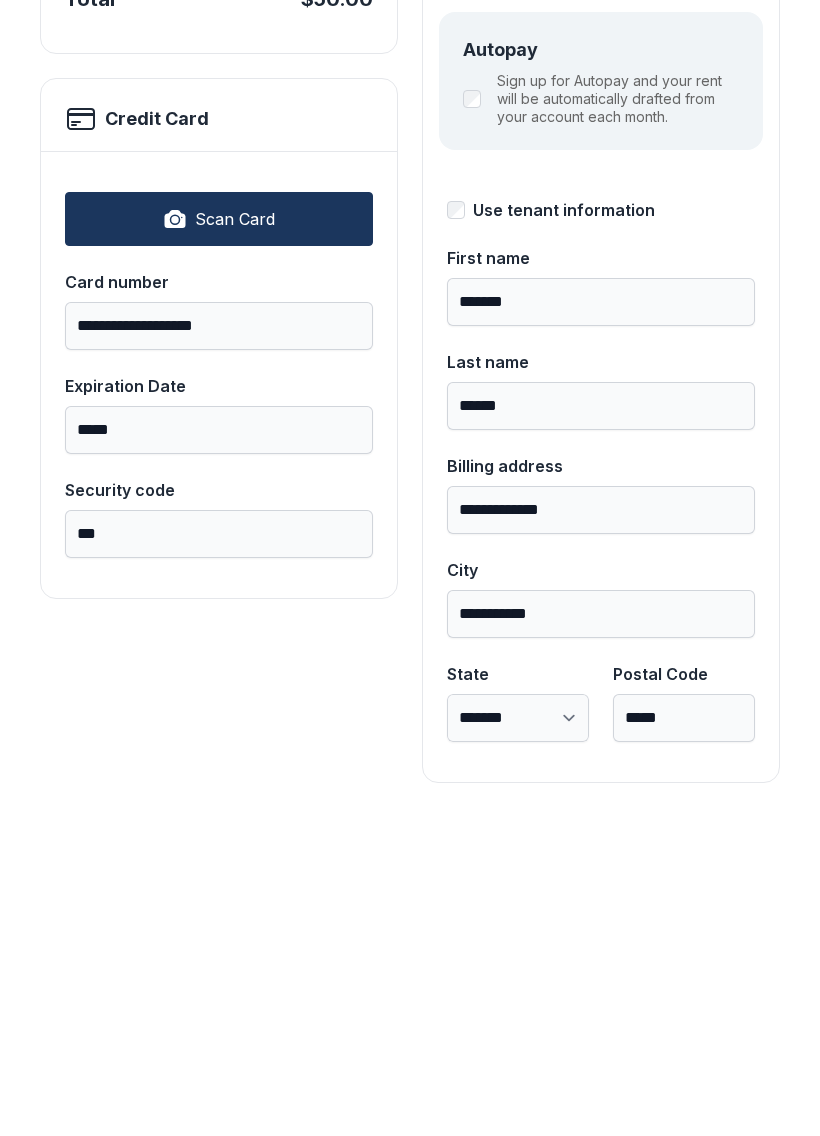 click on "**********" at bounding box center (219, 644) 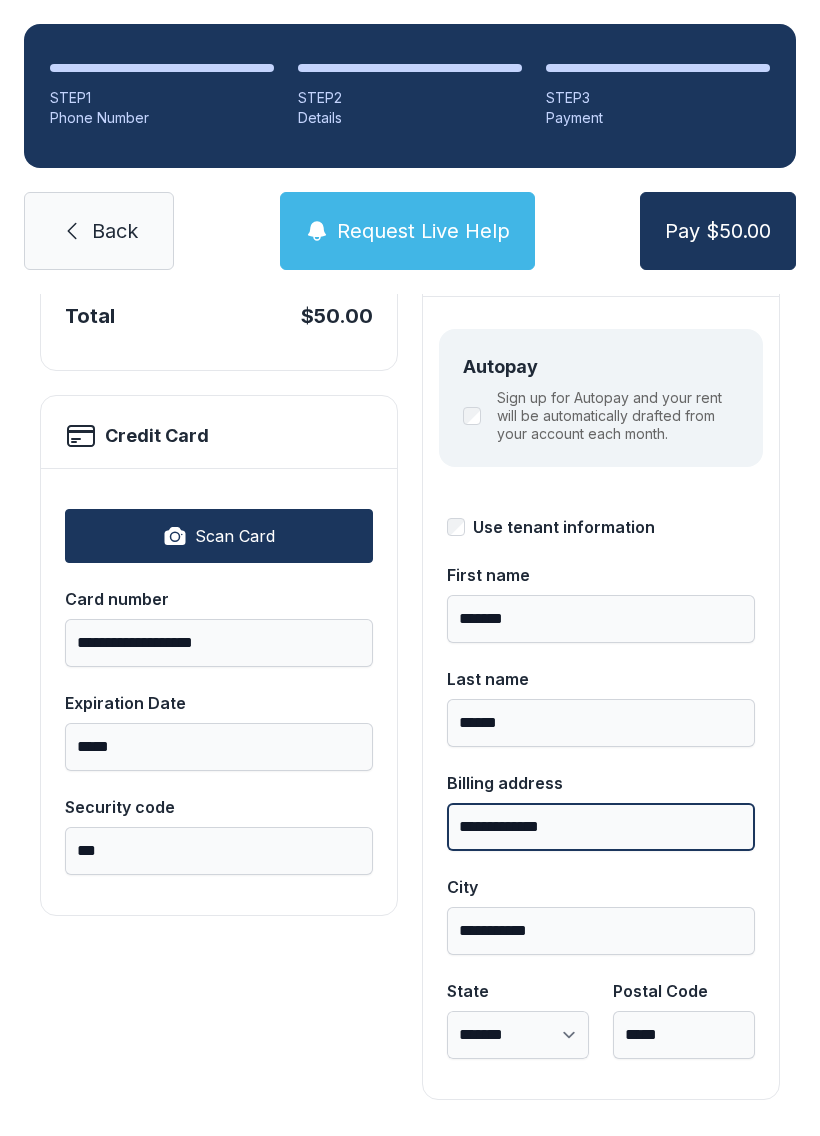 click on "**********" at bounding box center [601, 827] 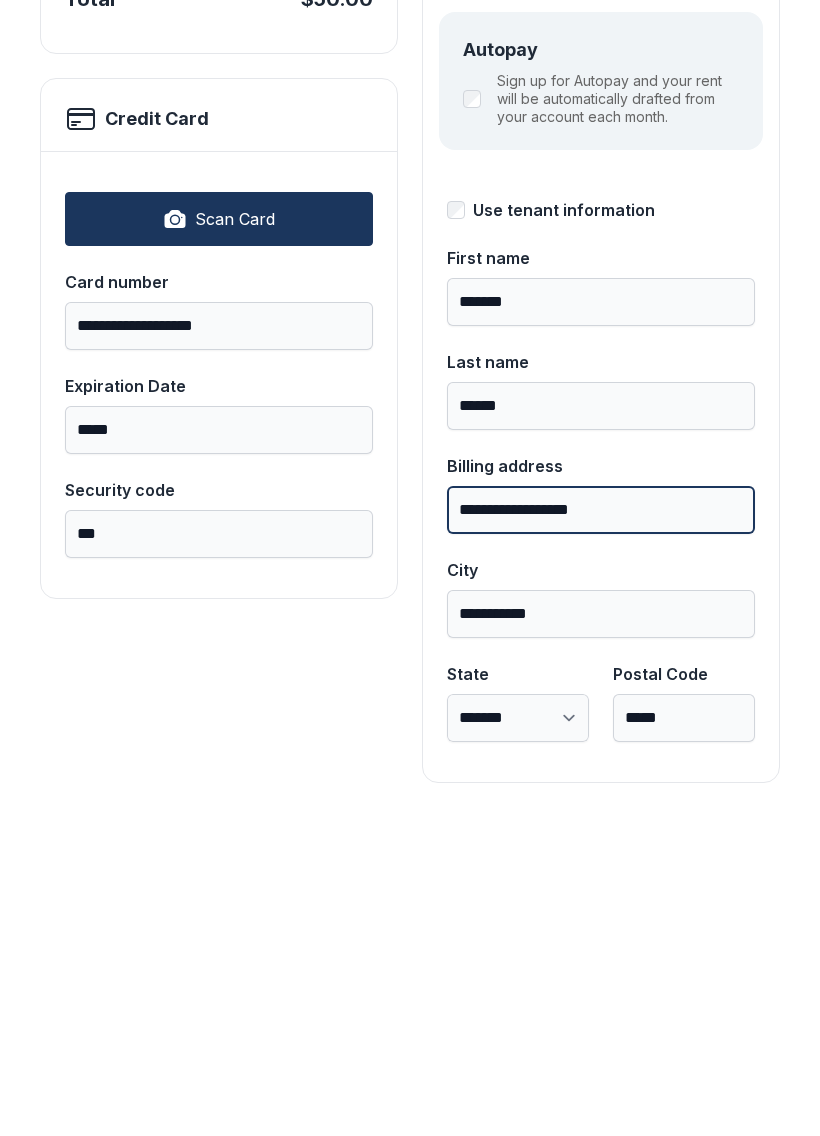 type on "**********" 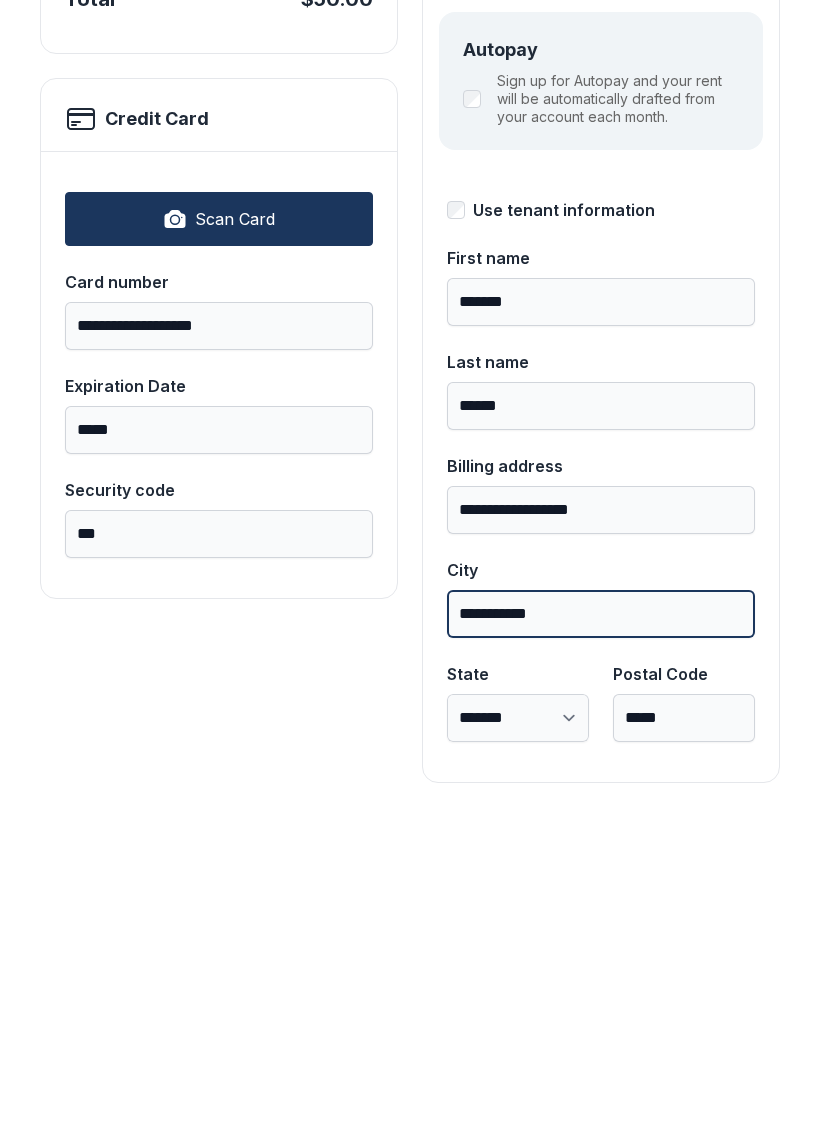 click on "**********" at bounding box center [601, 931] 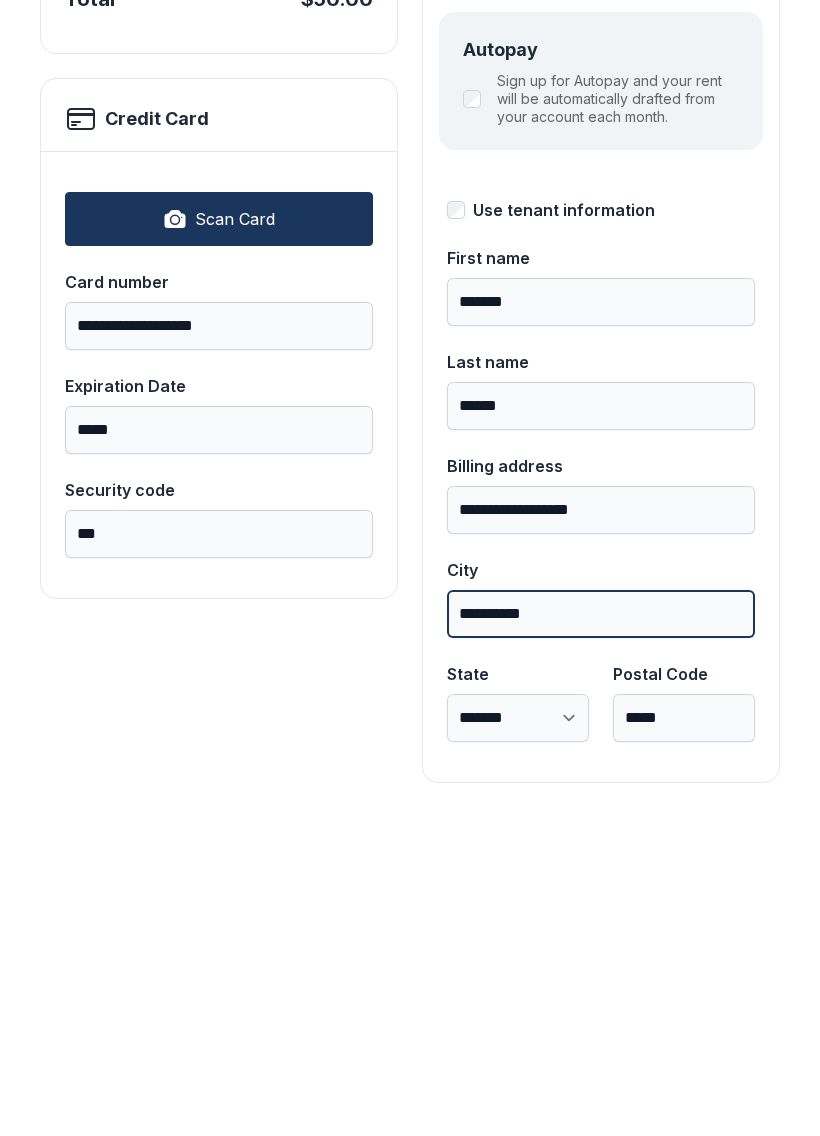 type on "**********" 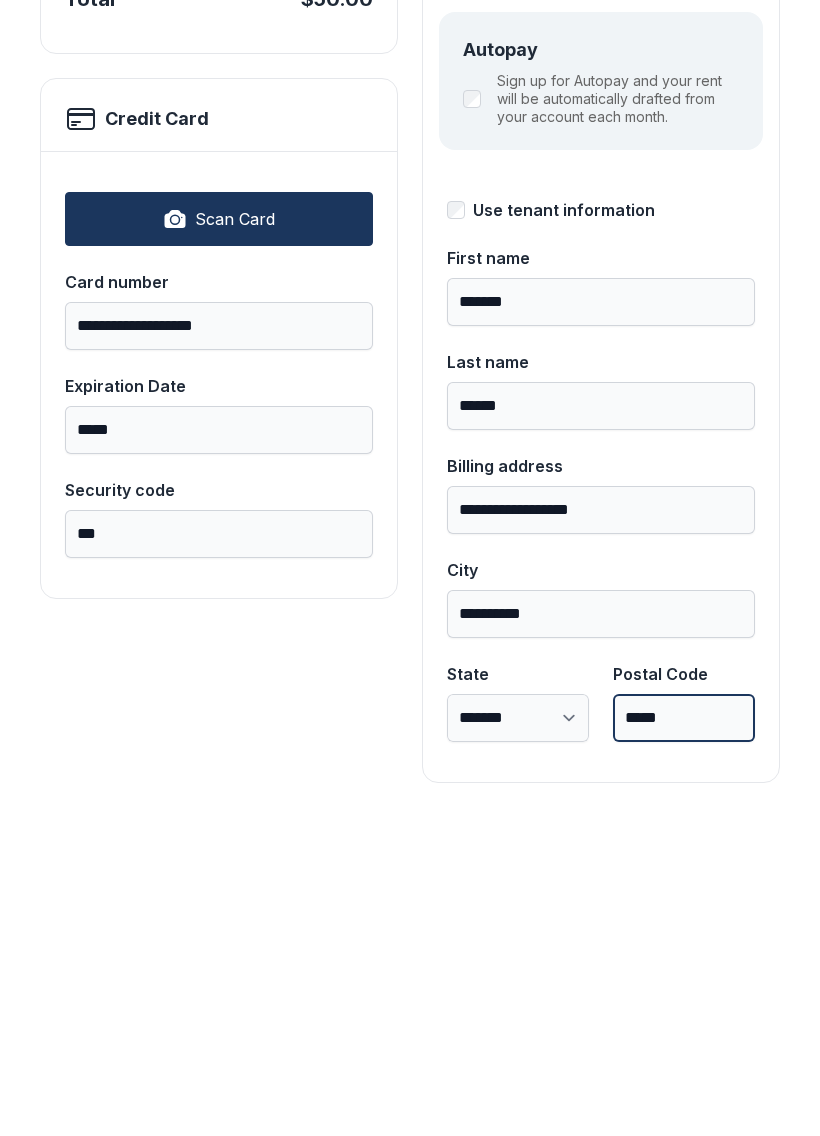 click on "*****" at bounding box center [684, 1035] 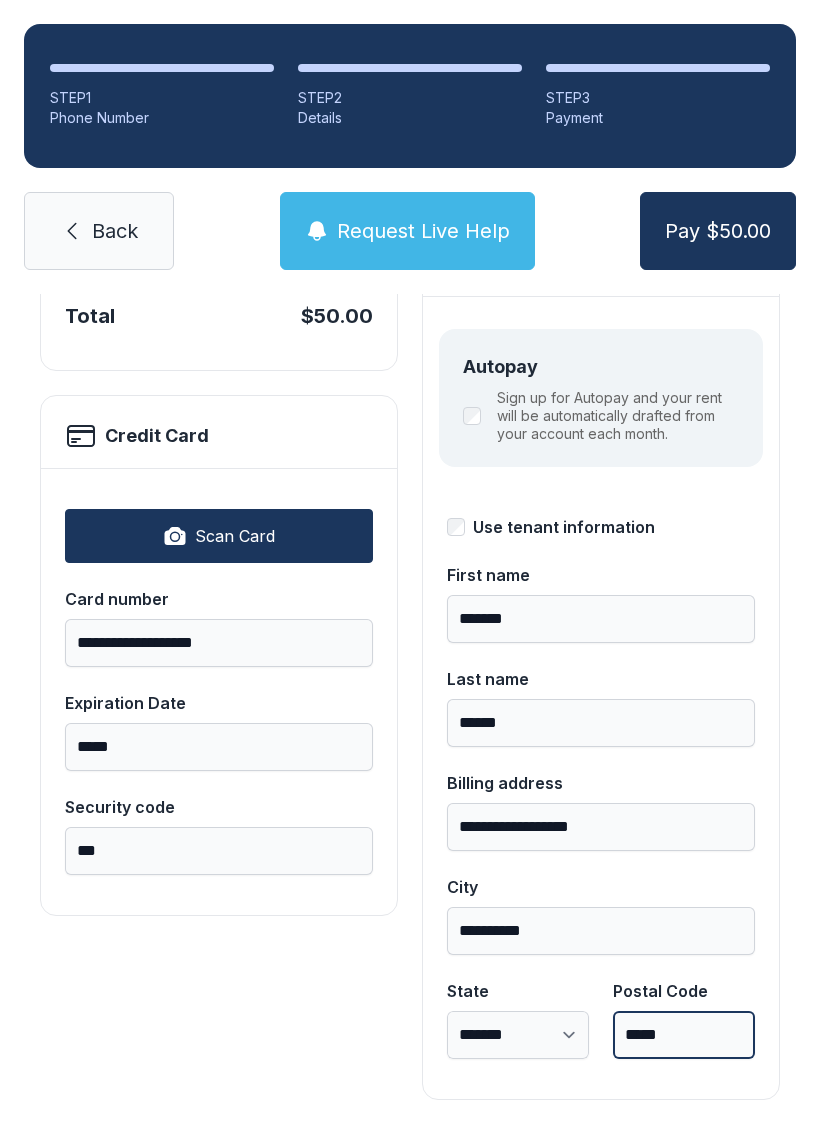 type on "*****" 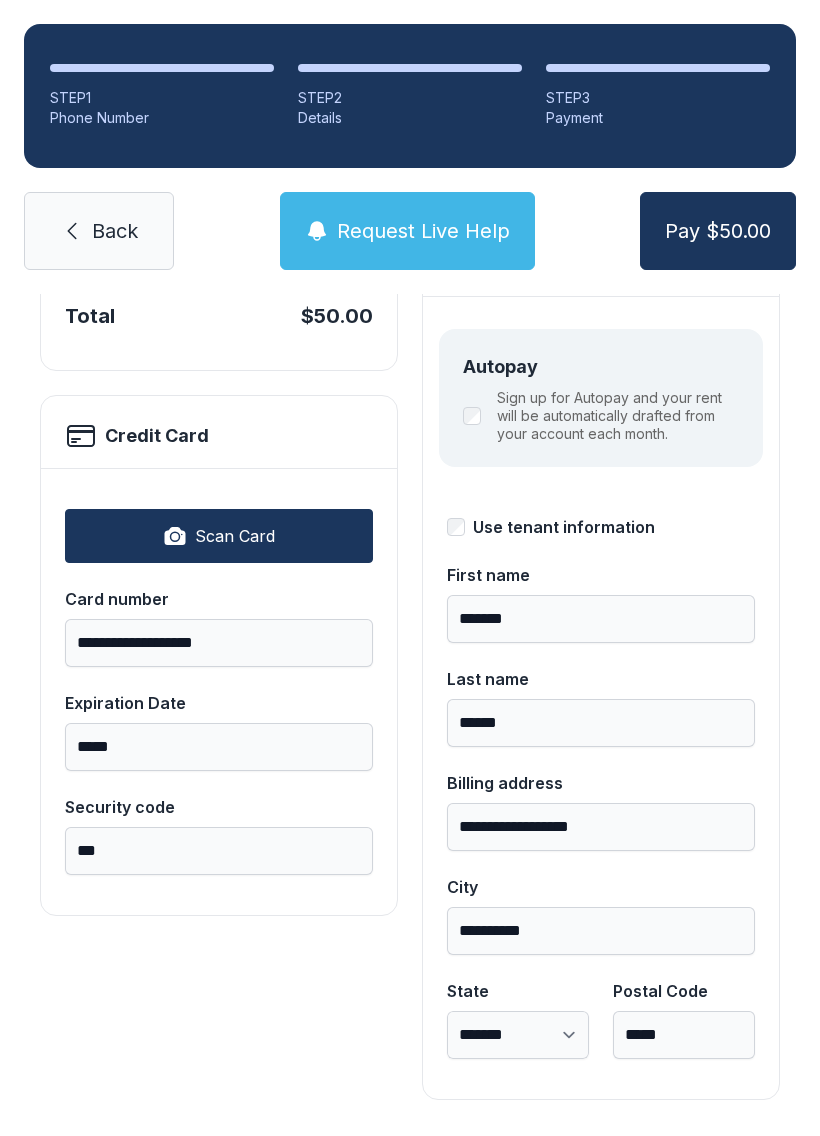 click on "Pay $50.00" at bounding box center (718, 231) 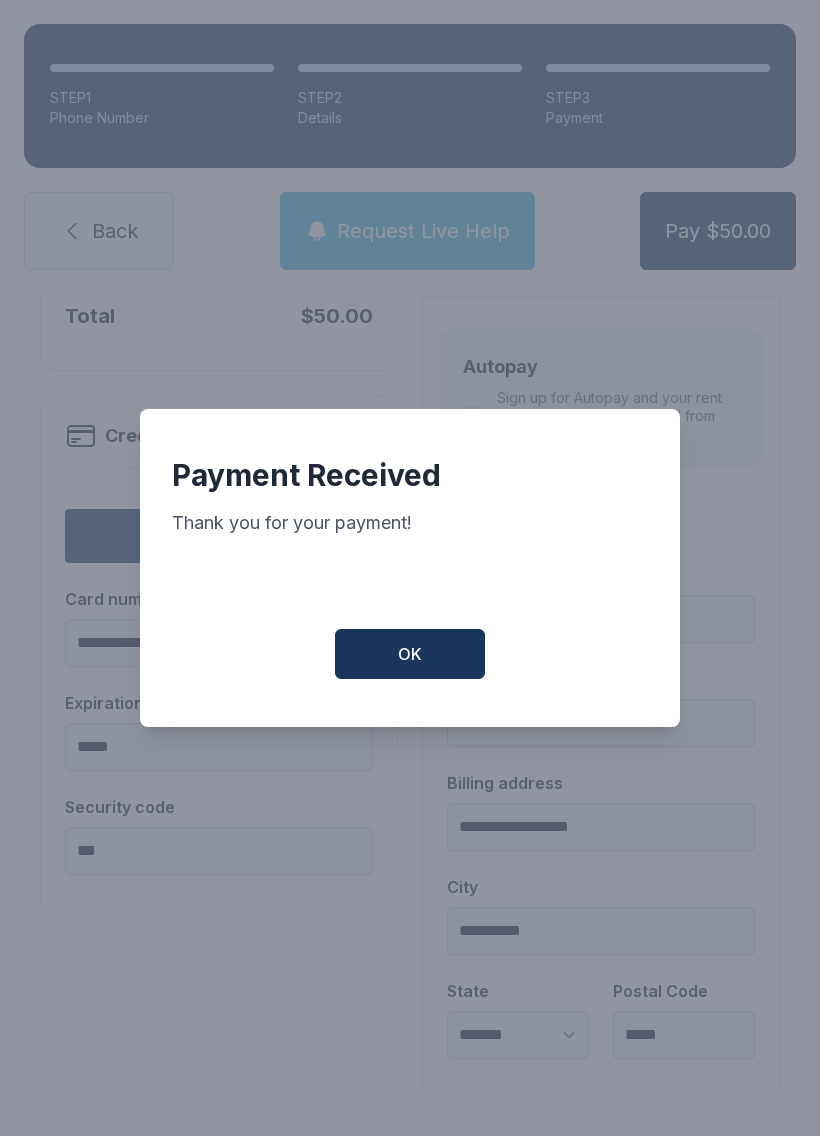click on "OK" at bounding box center (410, 654) 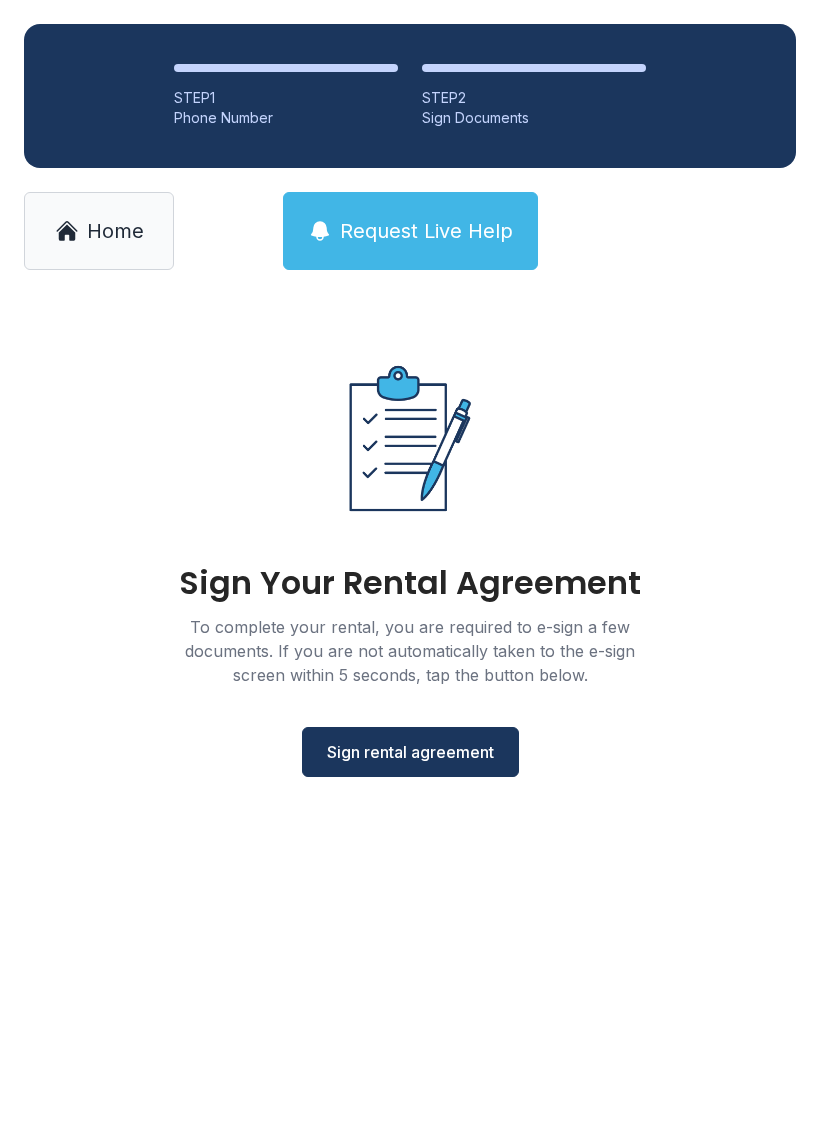 scroll, scrollTop: 0, scrollLeft: 0, axis: both 